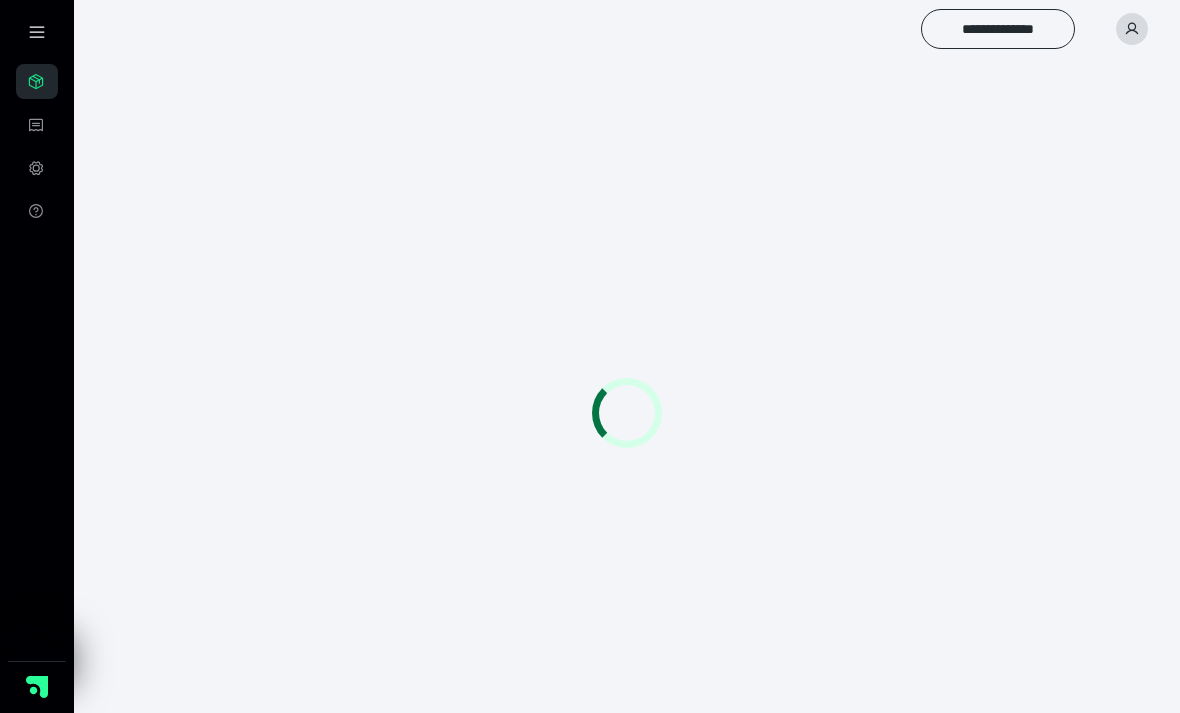 scroll, scrollTop: 0, scrollLeft: 0, axis: both 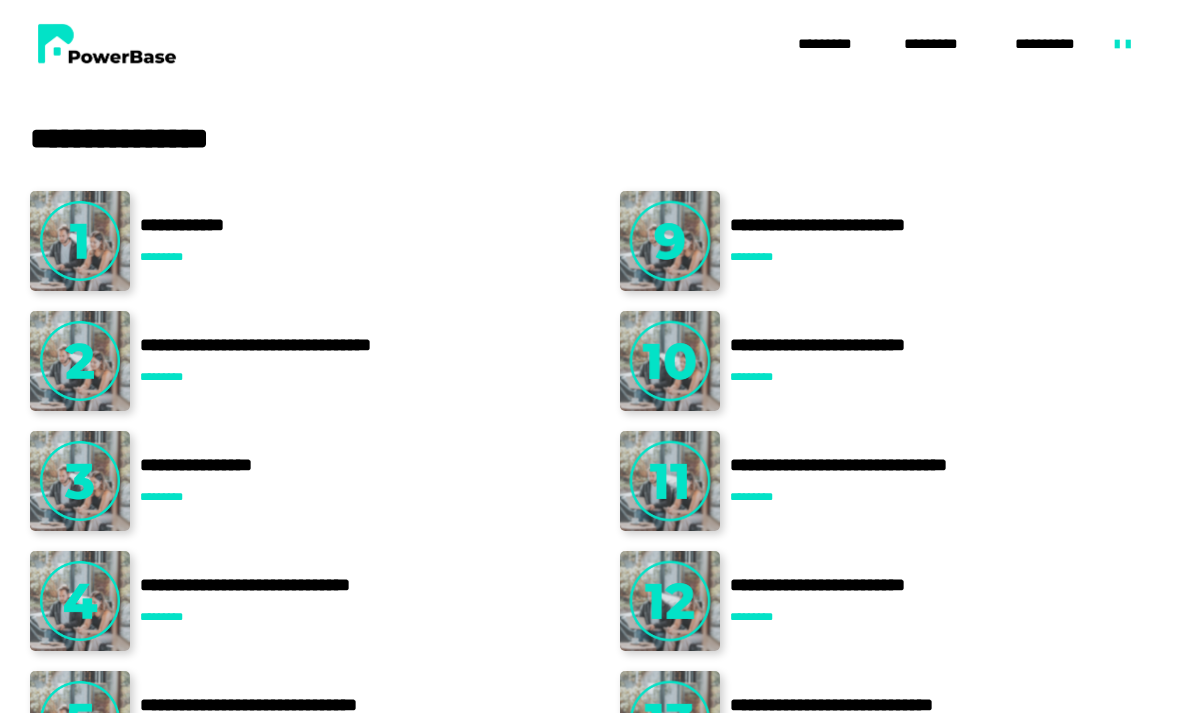 click on "**********" at bounding box center [888, 466] 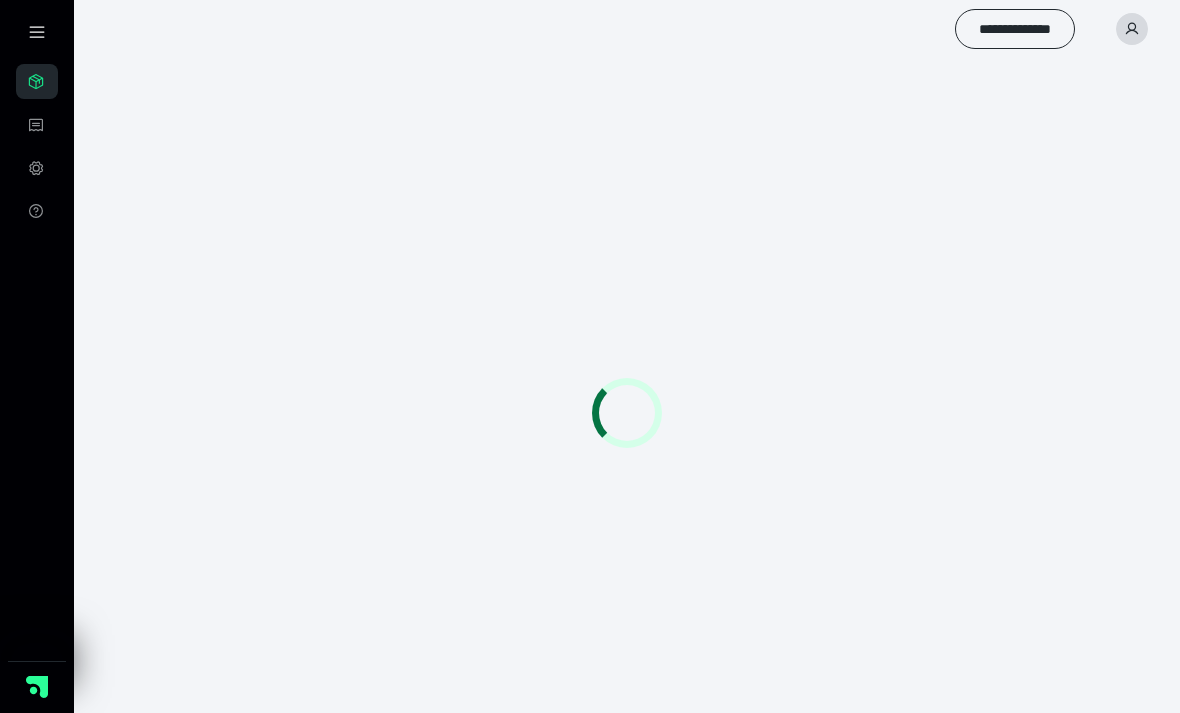 scroll, scrollTop: 0, scrollLeft: 0, axis: both 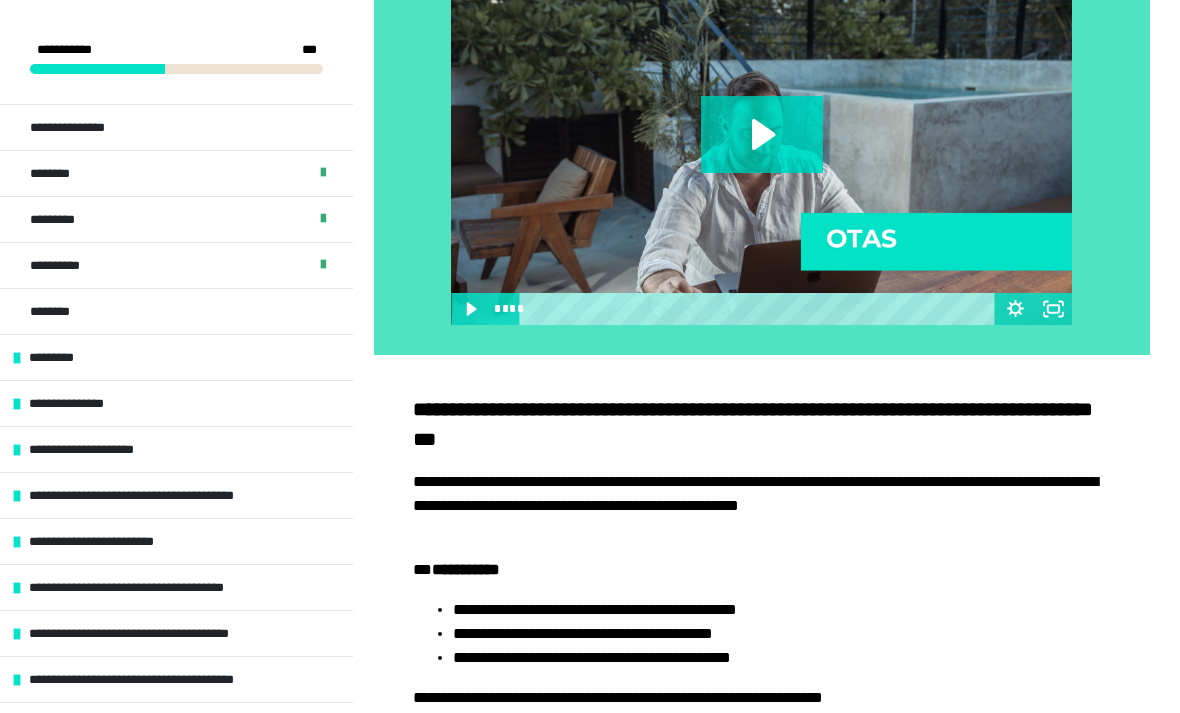 click on "**********" at bounding box center [168, 495] 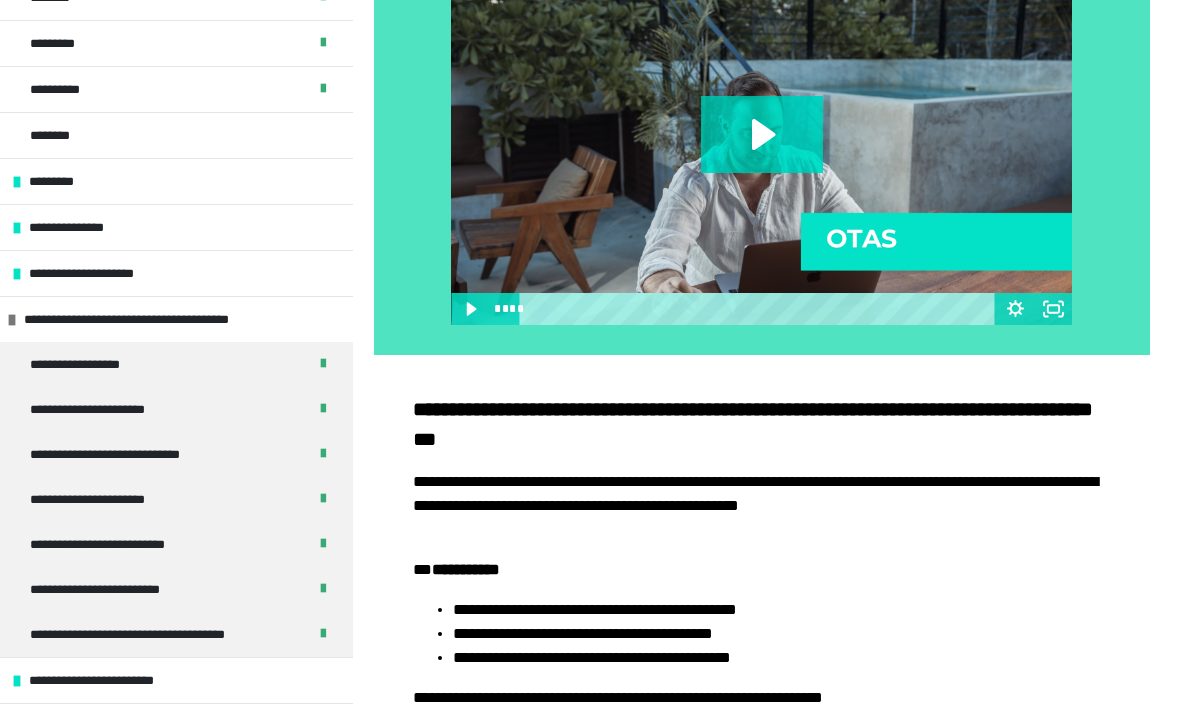 scroll, scrollTop: 175, scrollLeft: 0, axis: vertical 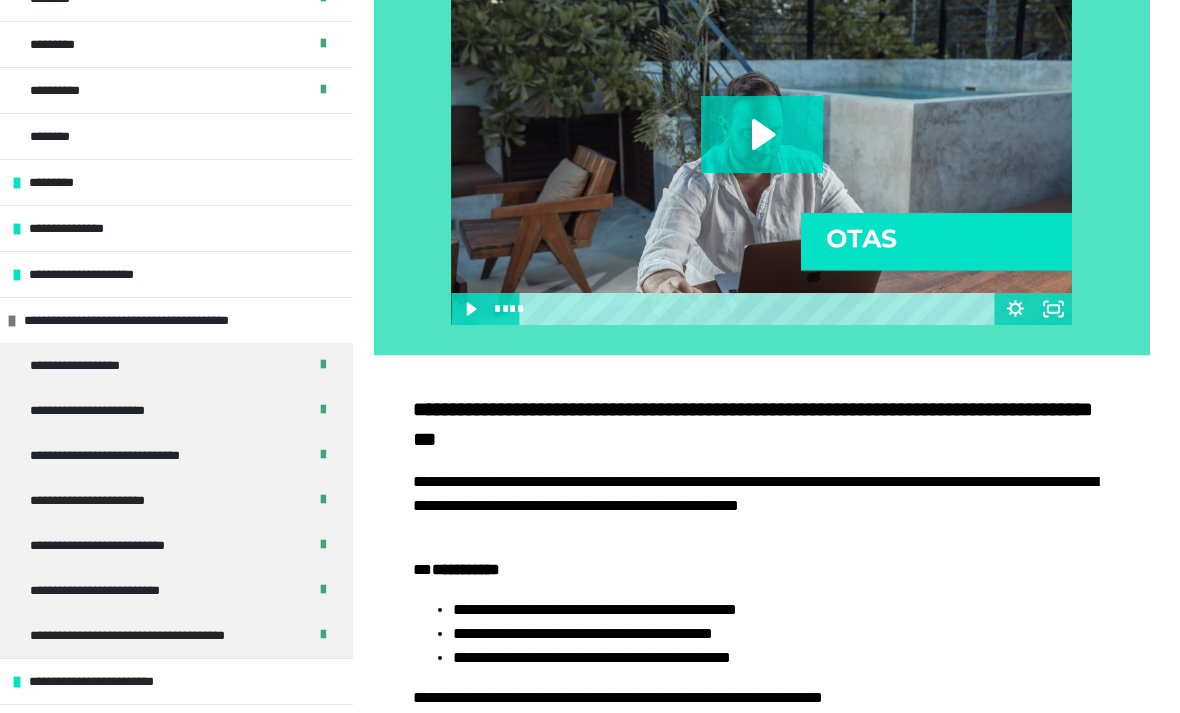 click on "**********" at bounding box center [78, 228] 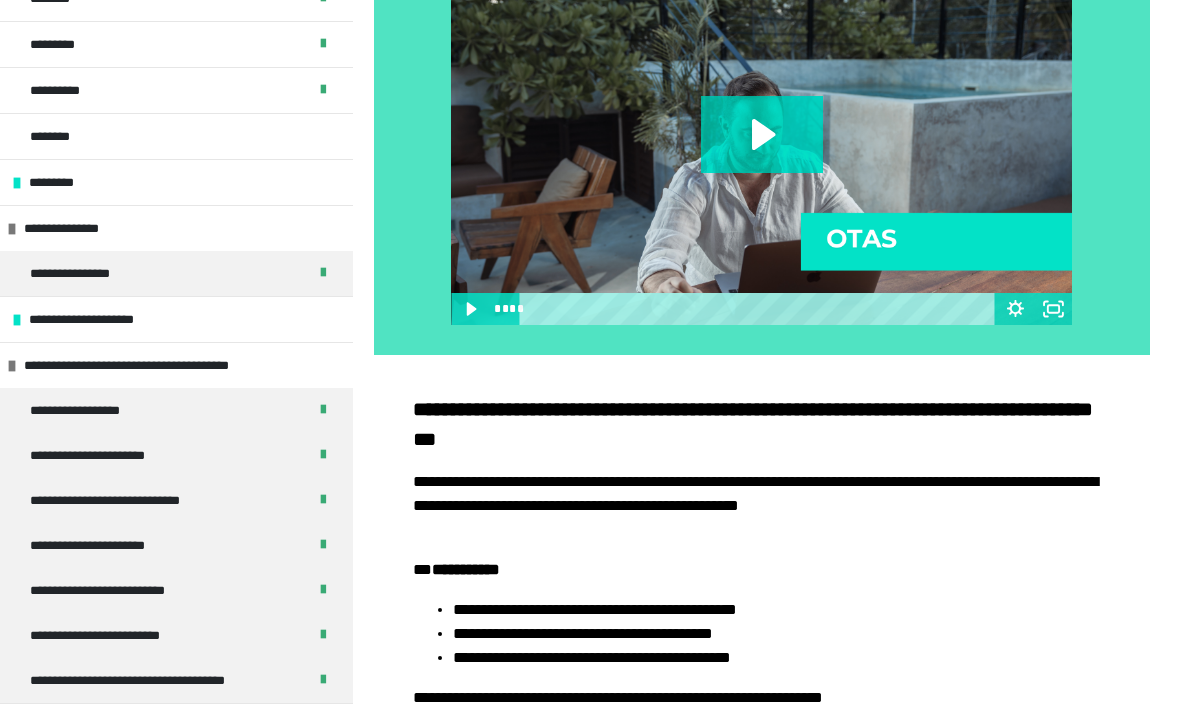 click on "**********" at bounding box center (73, 228) 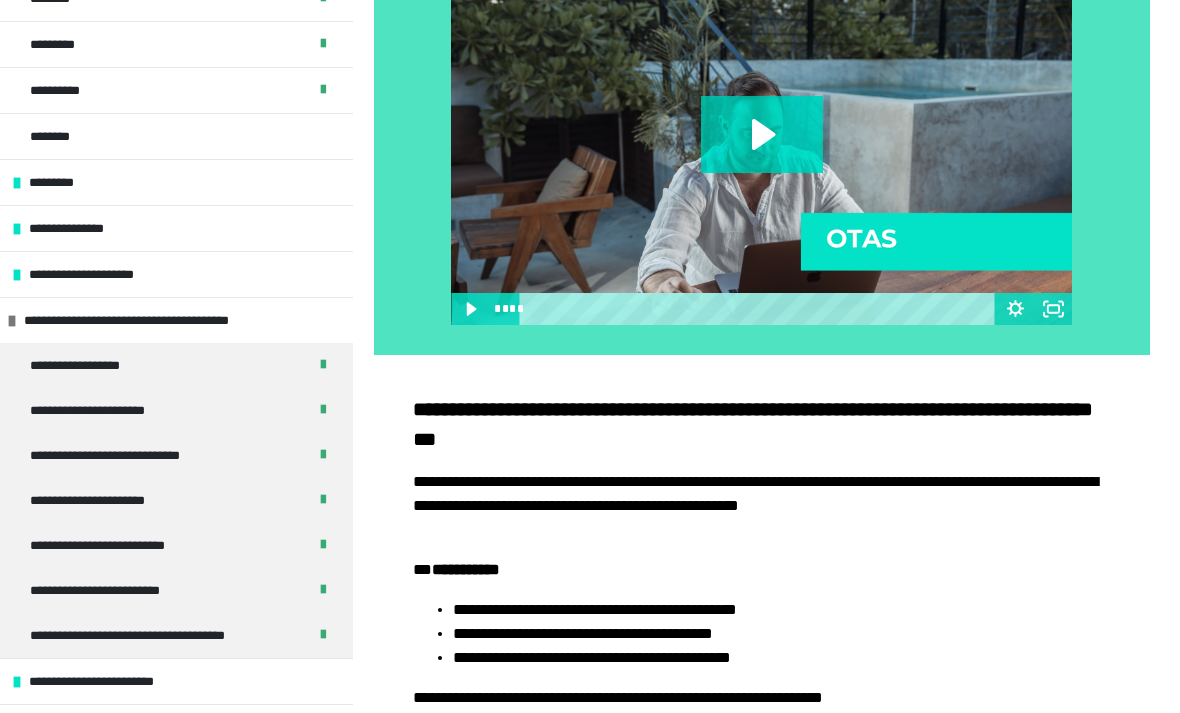 click on "**********" at bounding box center (176, 274) 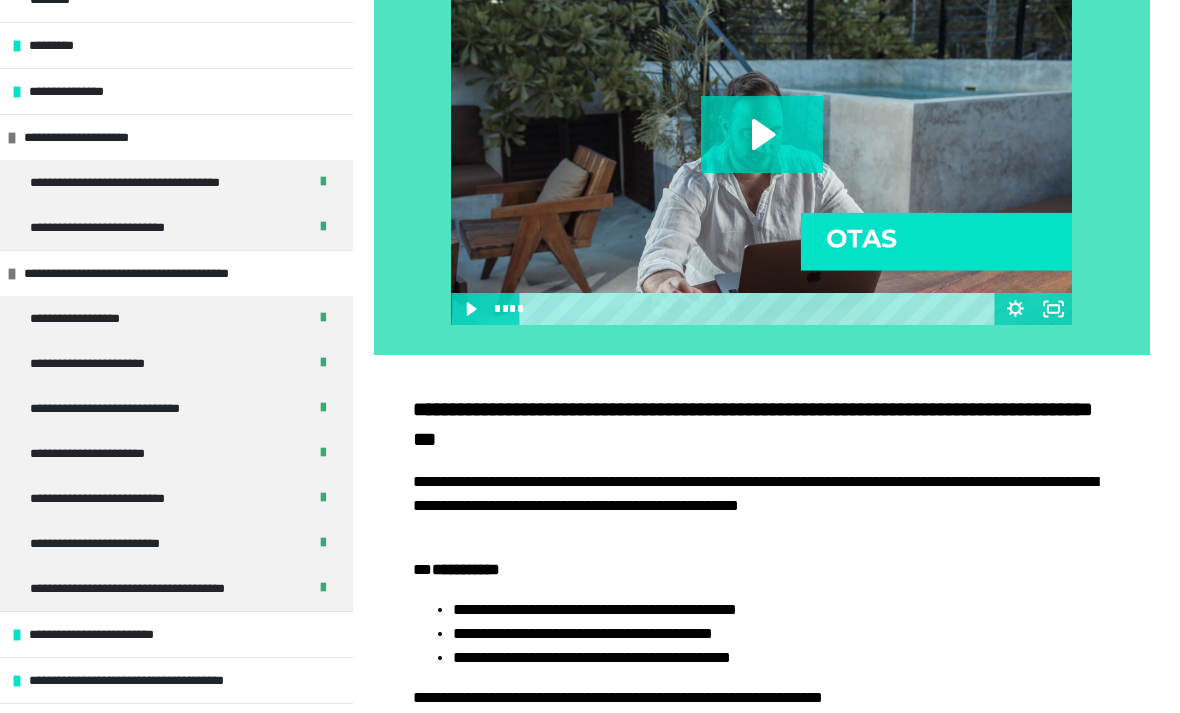 scroll, scrollTop: 313, scrollLeft: 0, axis: vertical 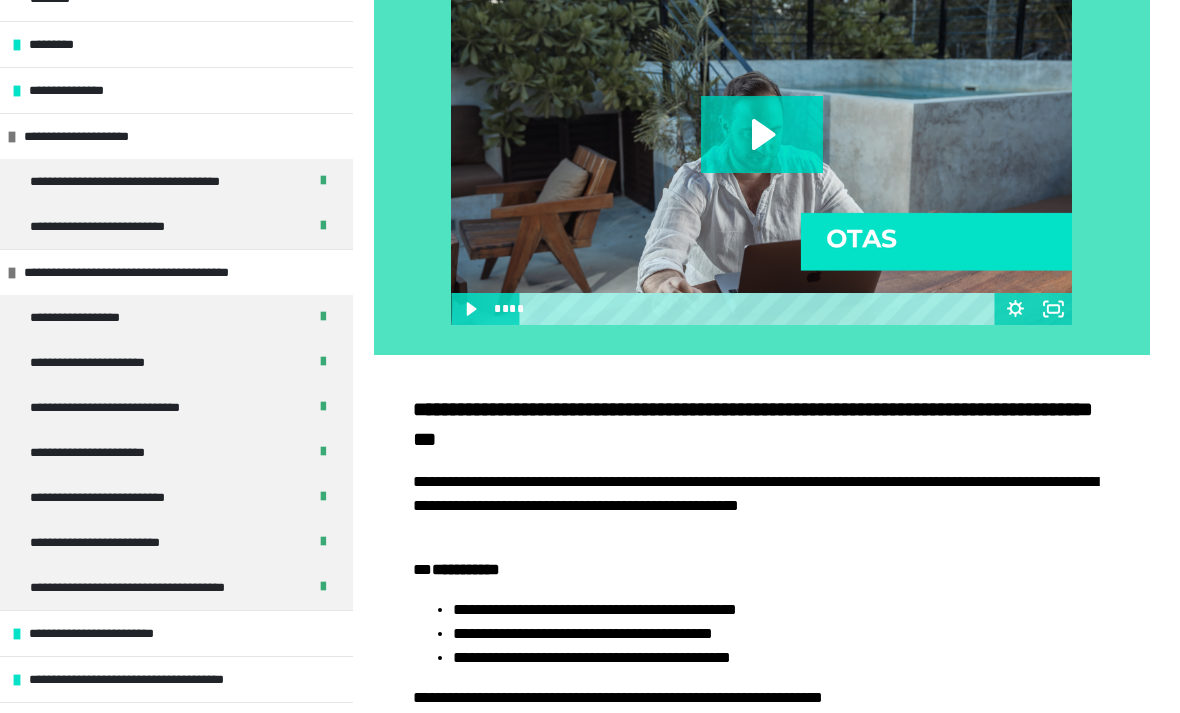 click on "**********" at bounding box center (112, 362) 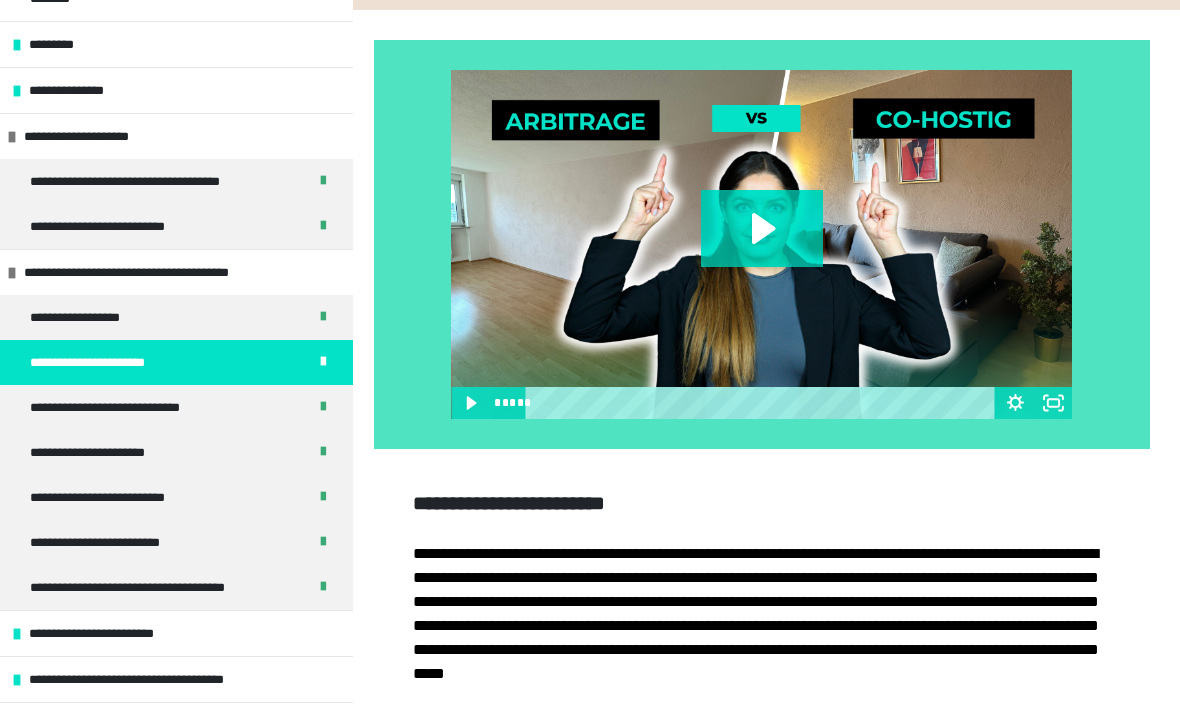 click at bounding box center (761, 244) 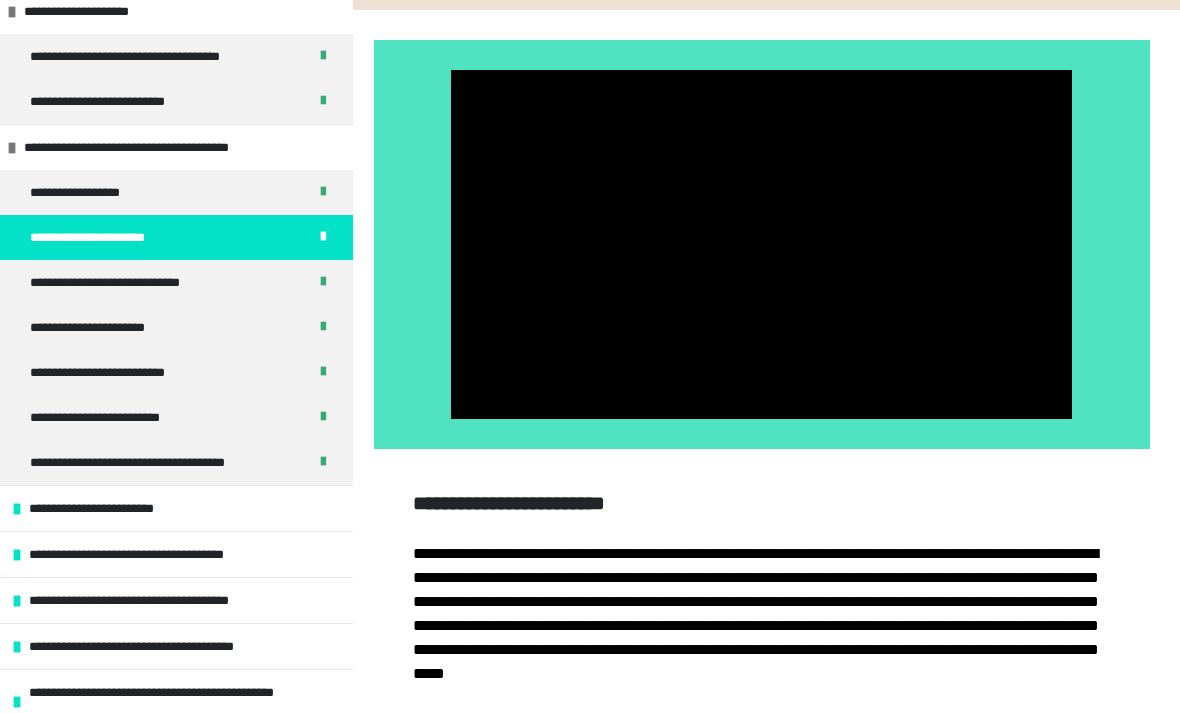 scroll, scrollTop: 441, scrollLeft: 0, axis: vertical 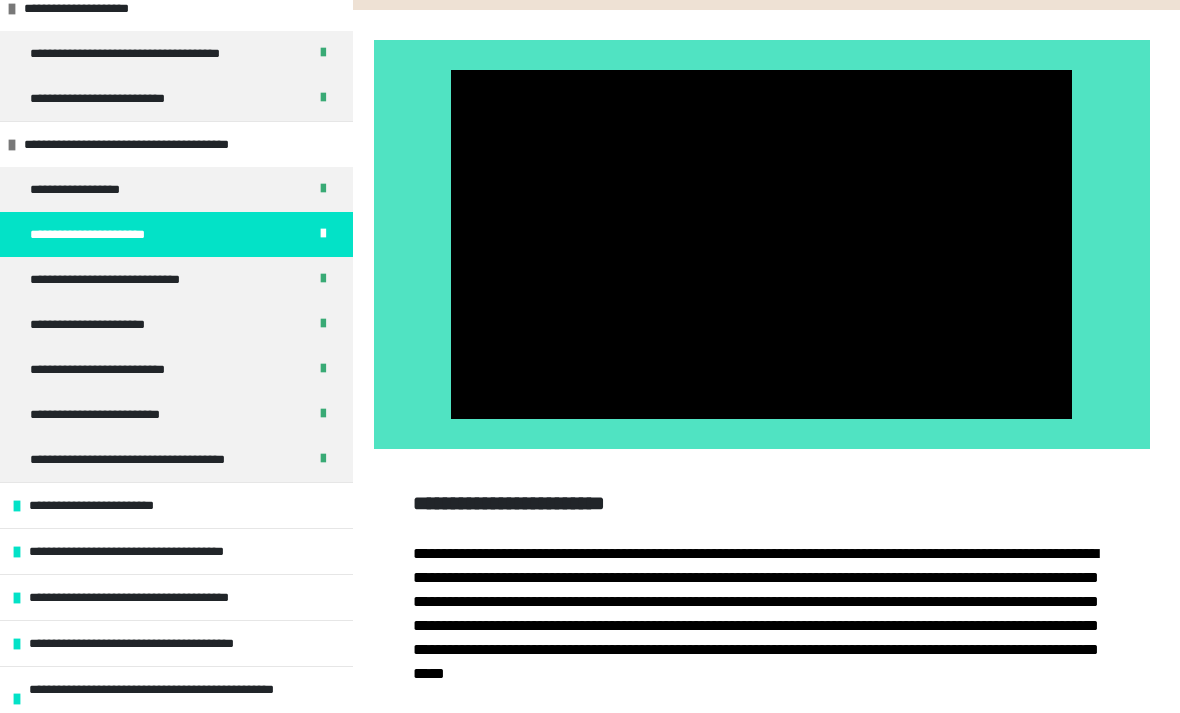click on "**********" at bounding box center [176, 505] 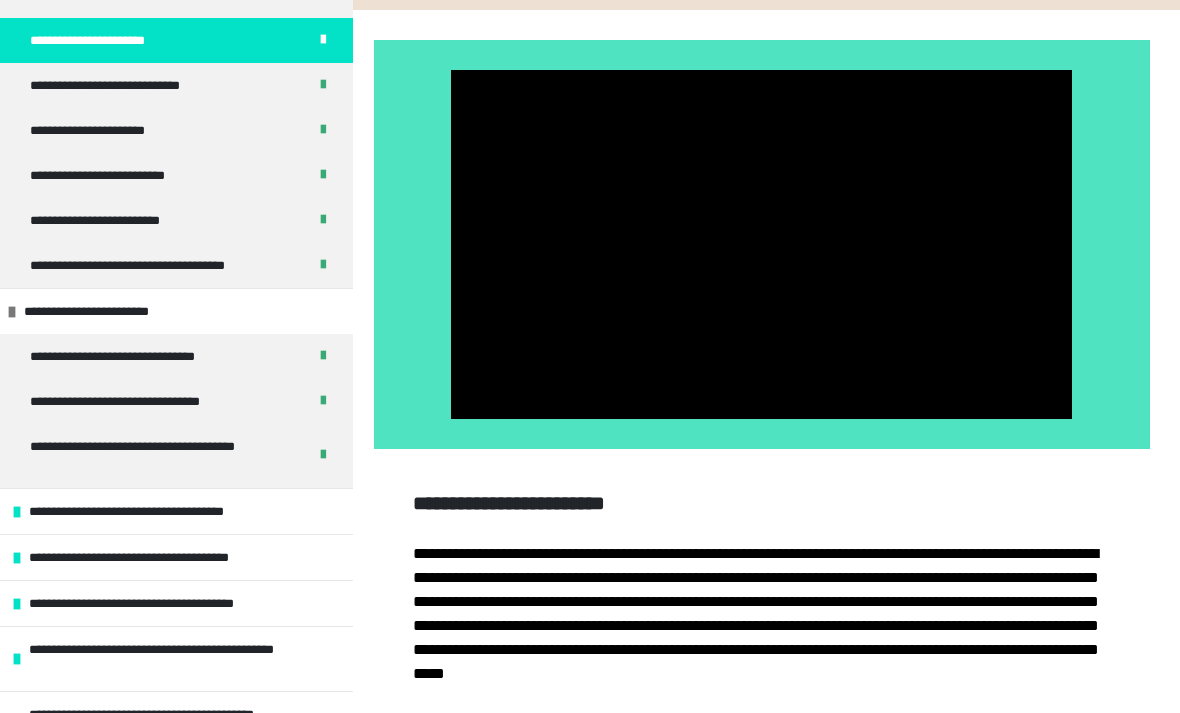 scroll, scrollTop: 632, scrollLeft: 0, axis: vertical 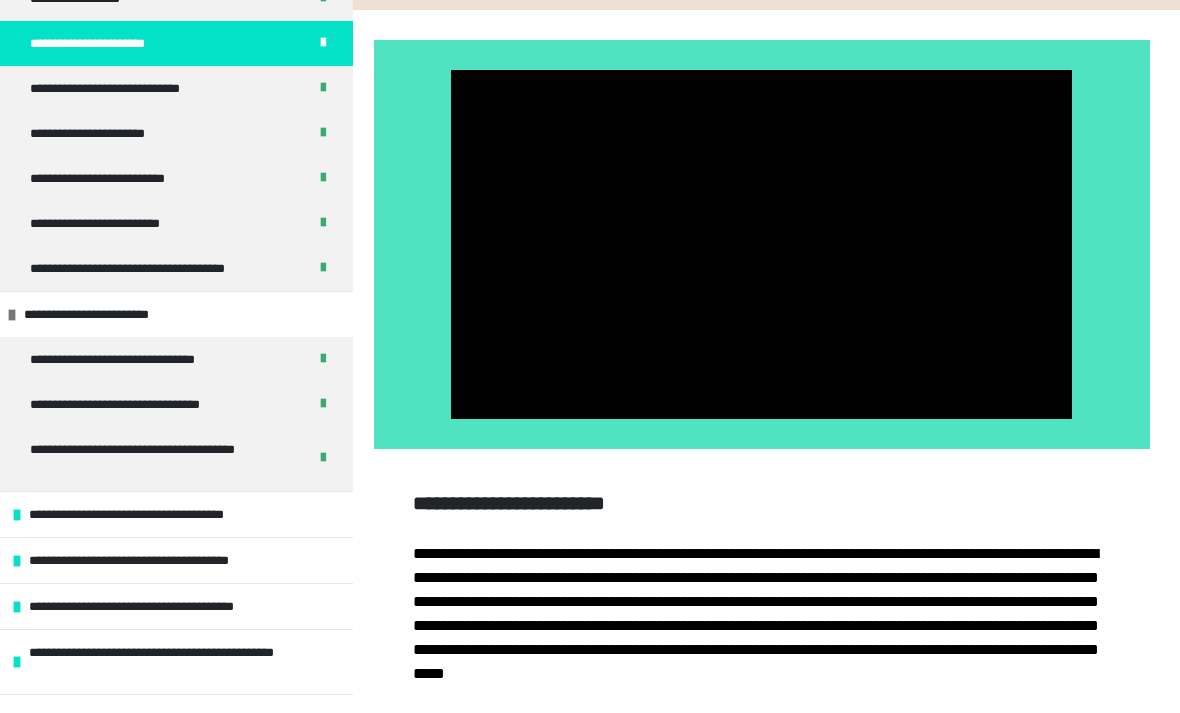 click on "**********" at bounding box center [167, 514] 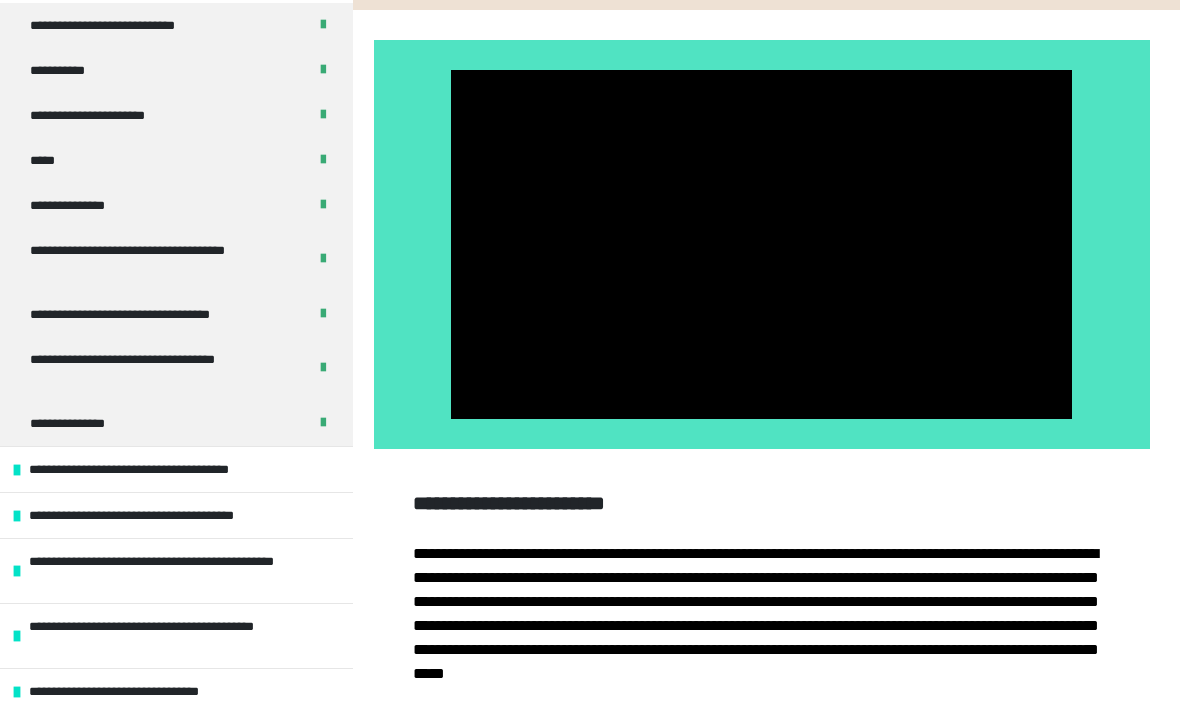 scroll, scrollTop: 1169, scrollLeft: 0, axis: vertical 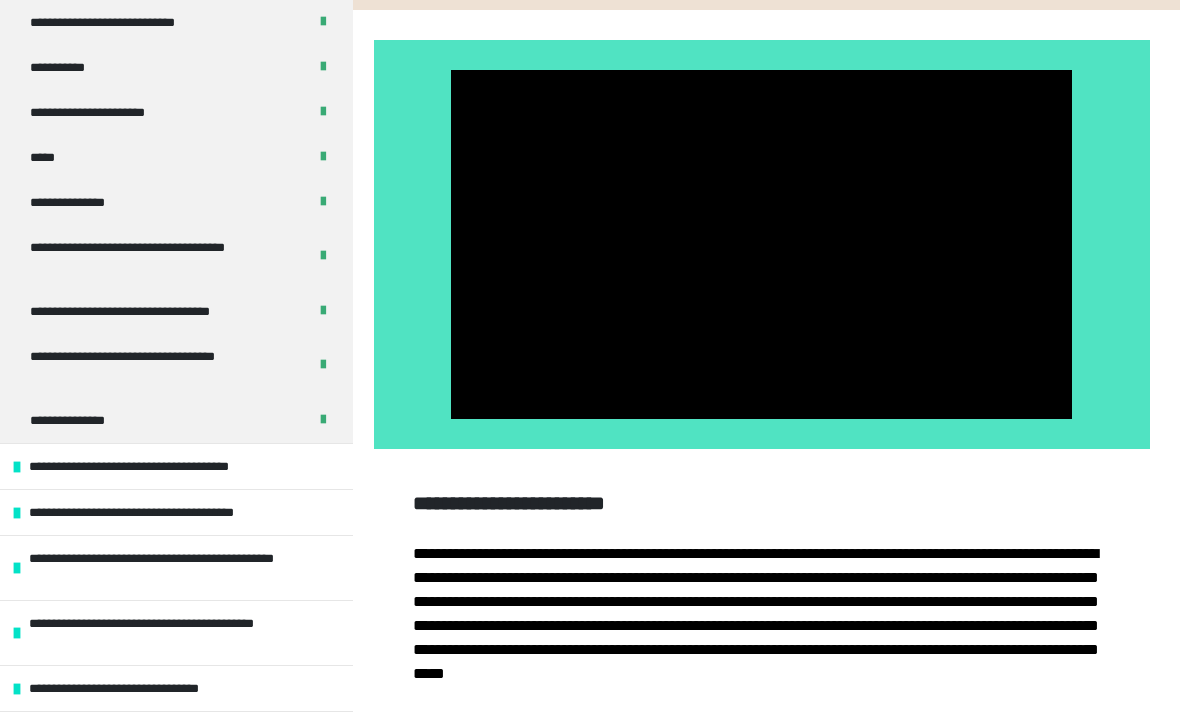 click on "**********" at bounding box center (162, 466) 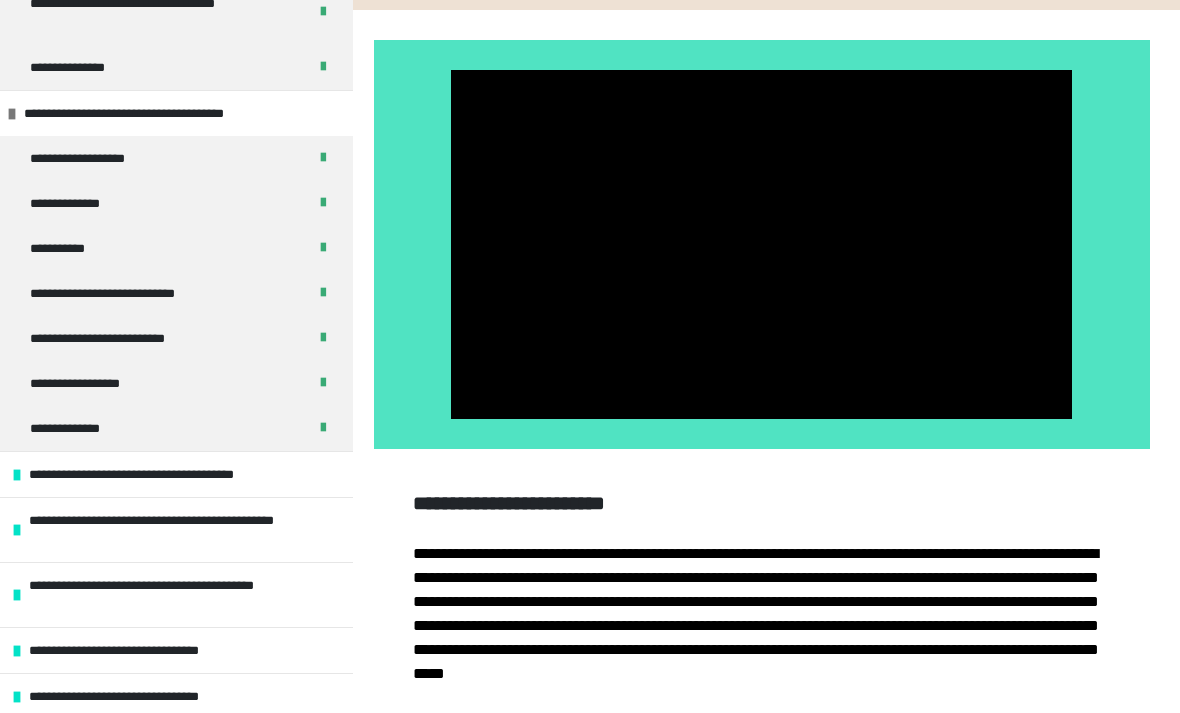 scroll, scrollTop: 1584, scrollLeft: 0, axis: vertical 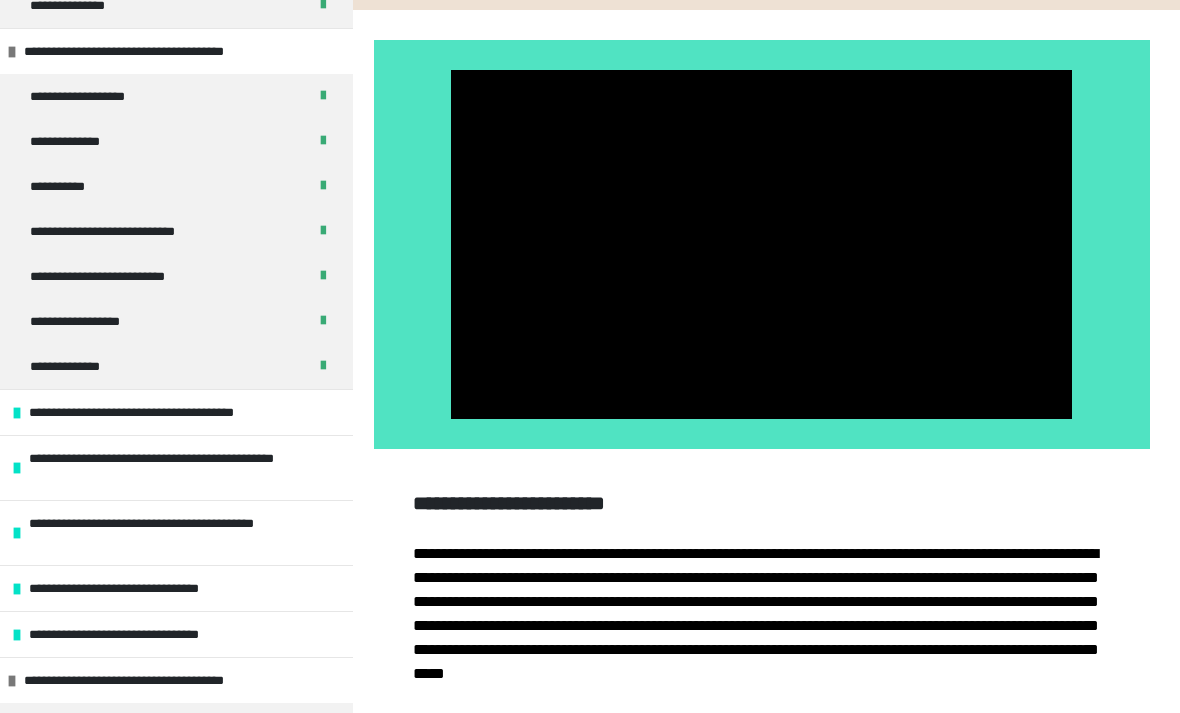 click on "**********" at bounding box center (176, 412) 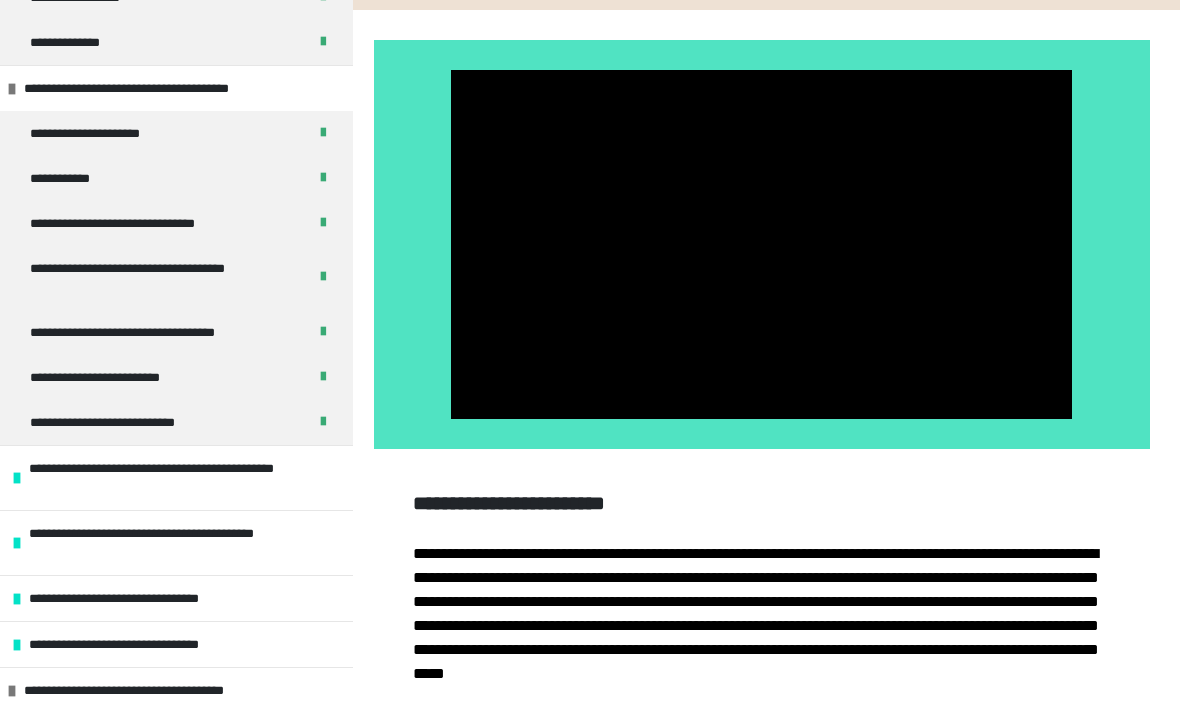 scroll, scrollTop: 1968, scrollLeft: 0, axis: vertical 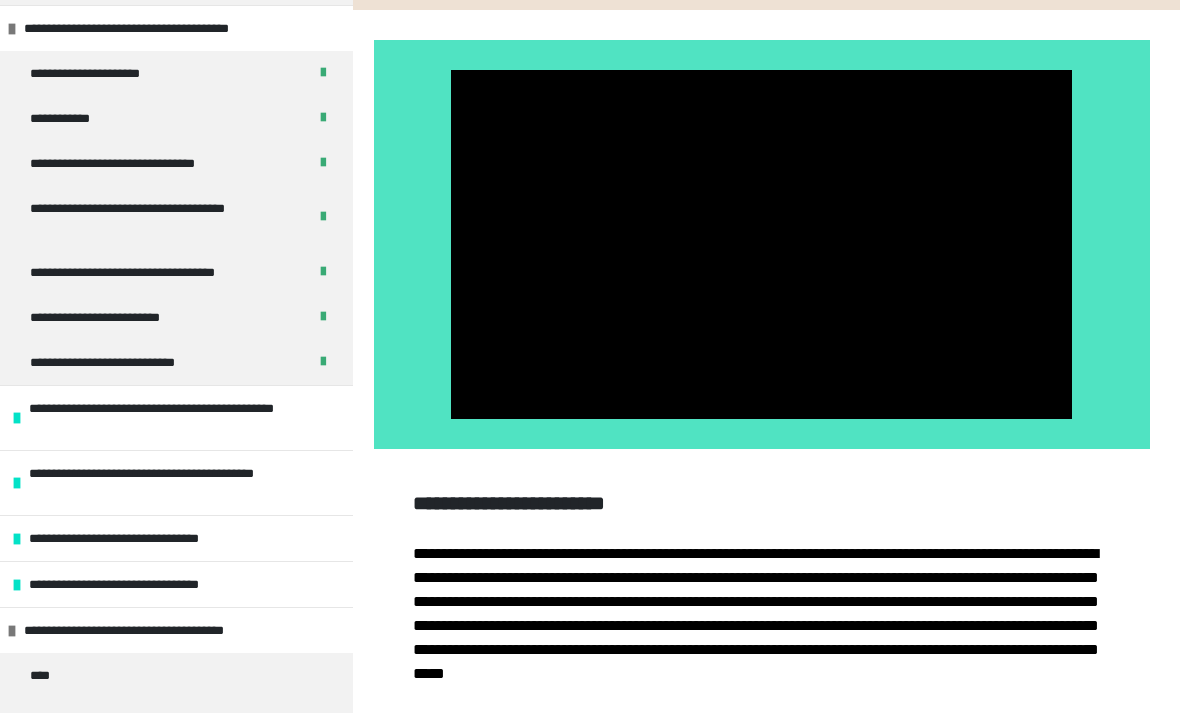 click on "**********" at bounding box center [186, 418] 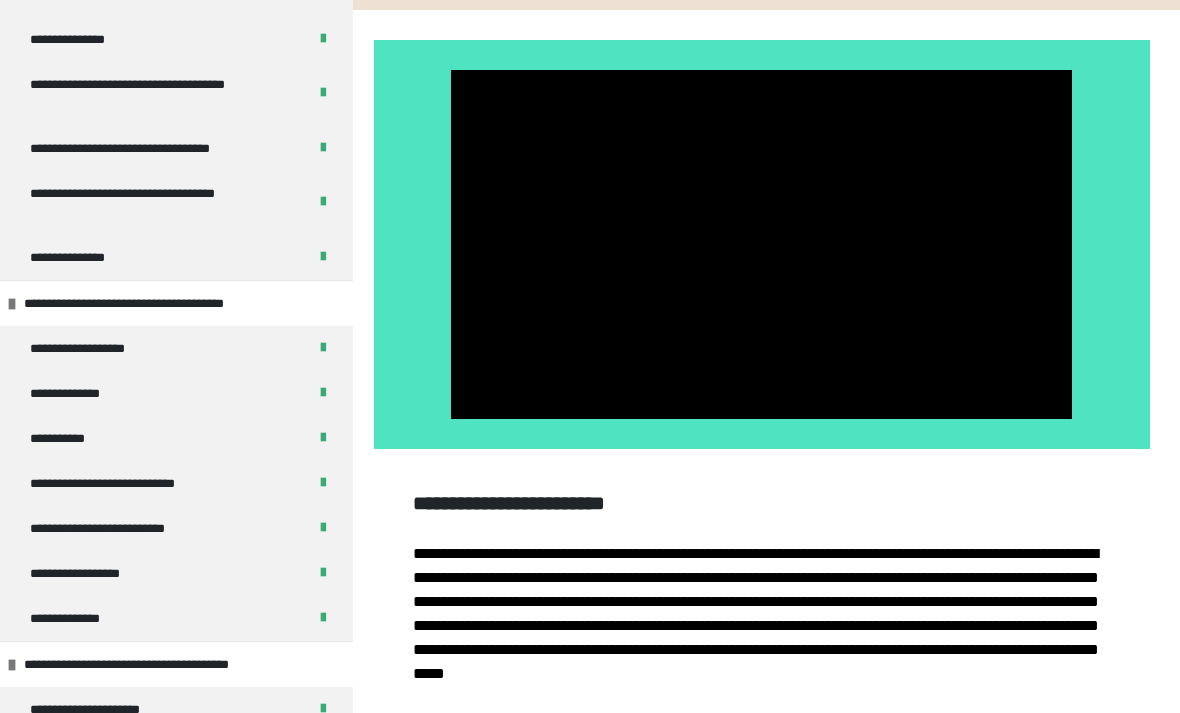 scroll, scrollTop: 1331, scrollLeft: 0, axis: vertical 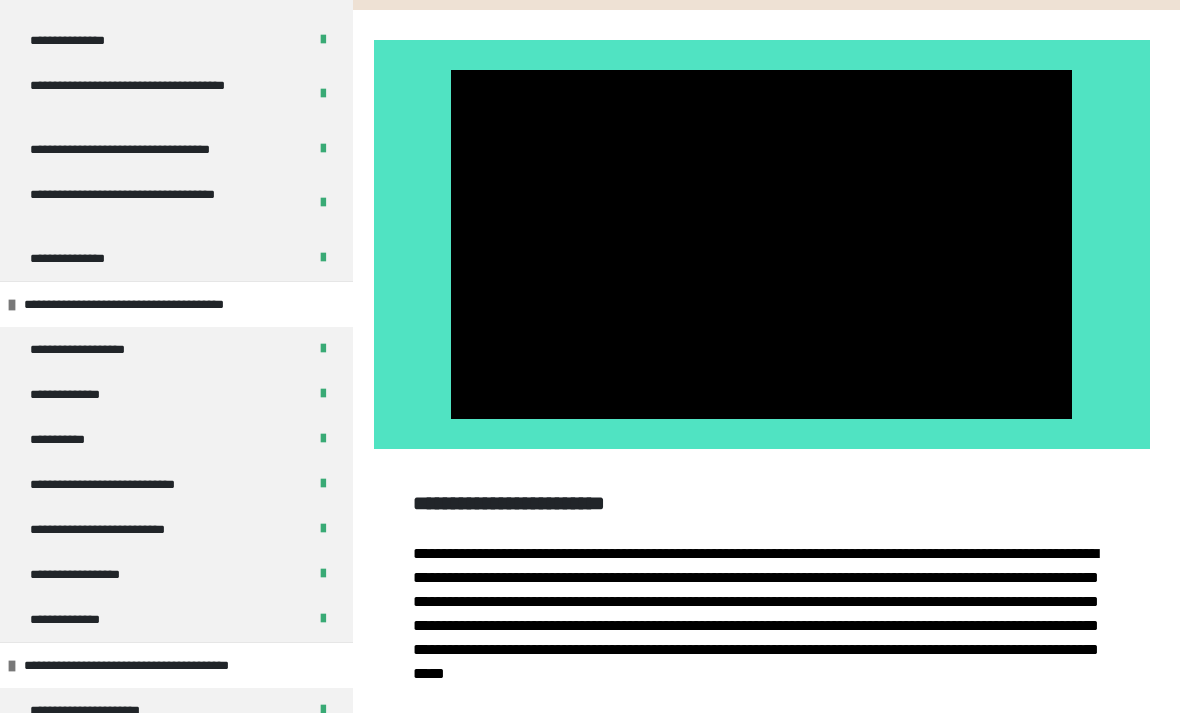 click at bounding box center (761, 244) 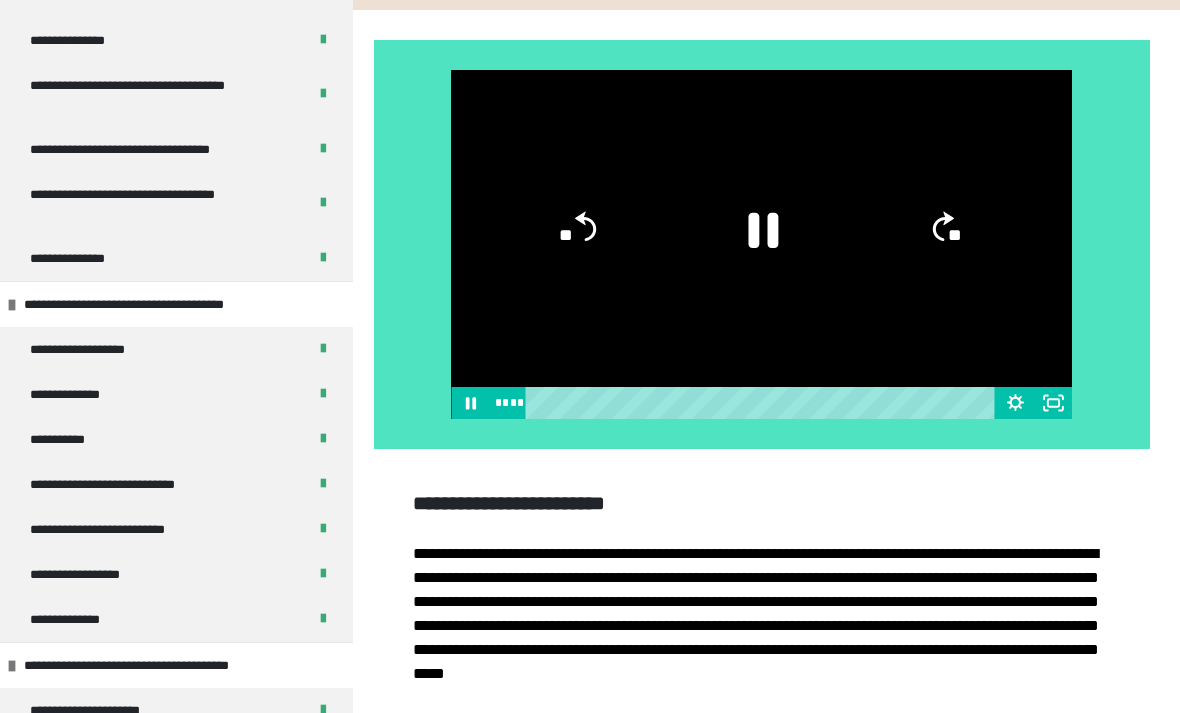 click 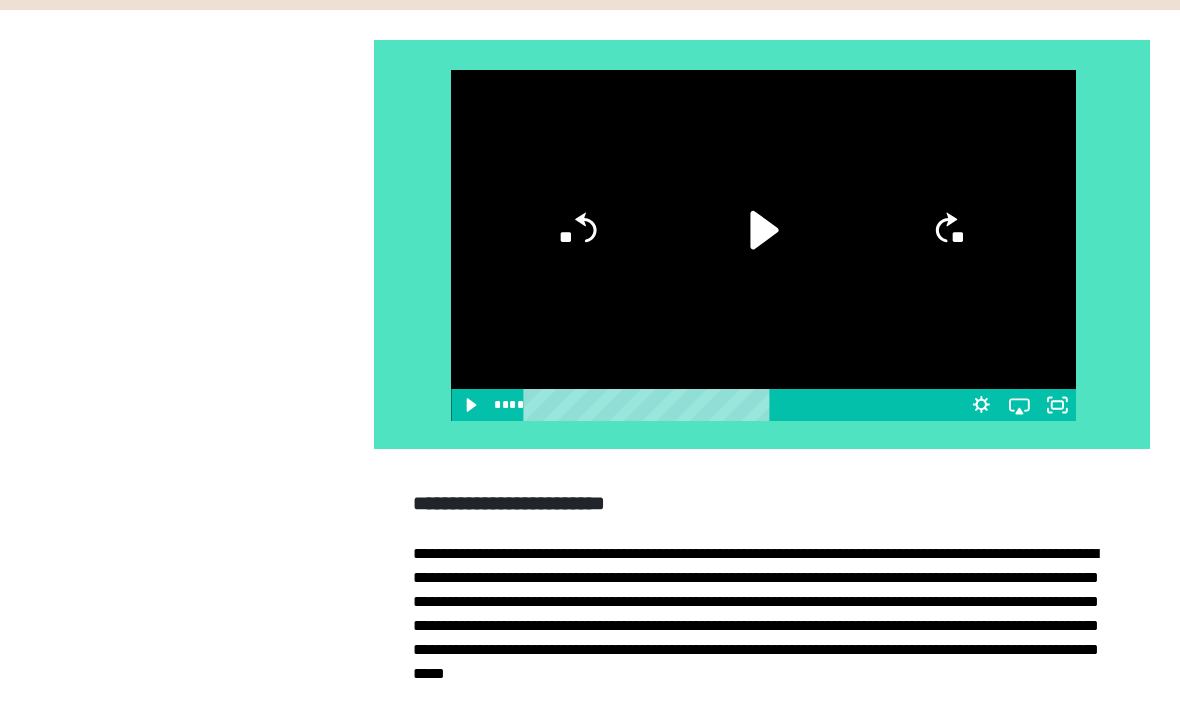 scroll, scrollTop: 52, scrollLeft: 0, axis: vertical 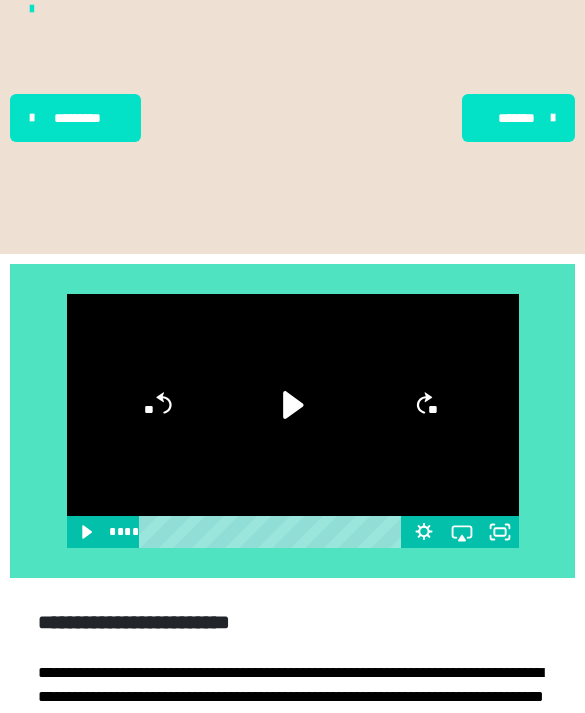 click at bounding box center [292, 421] 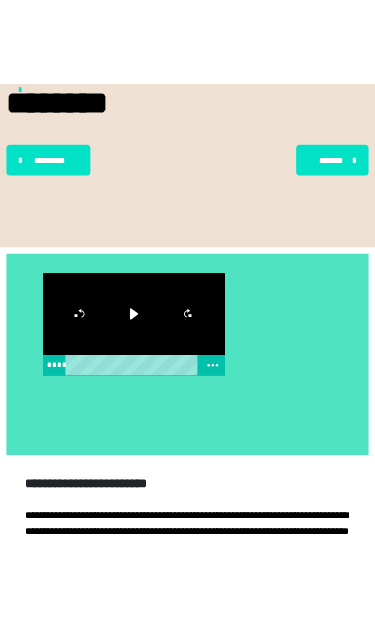 scroll, scrollTop: 0, scrollLeft: 0, axis: both 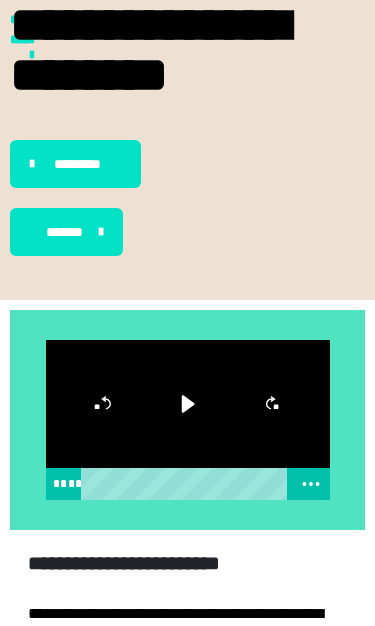 click at bounding box center [188, 420] 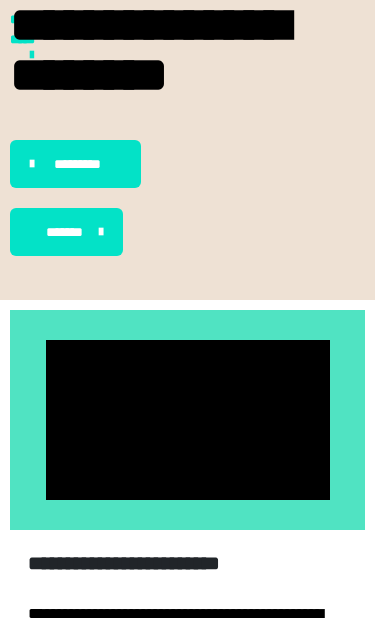 click at bounding box center (188, 420) 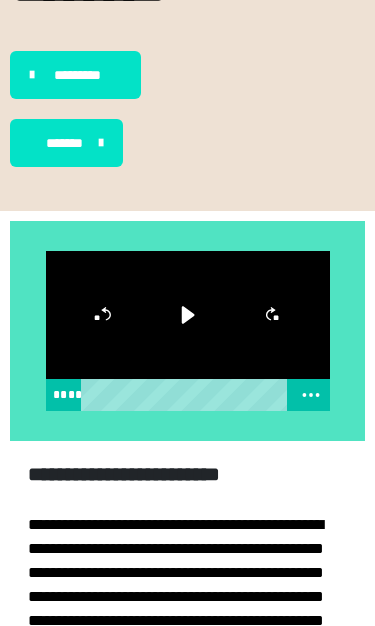 scroll, scrollTop: 89, scrollLeft: 0, axis: vertical 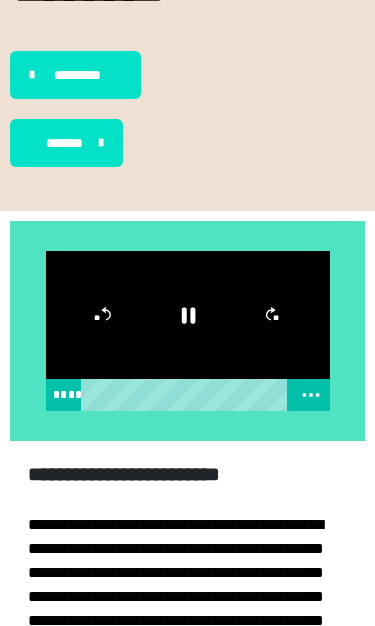 click on "**" 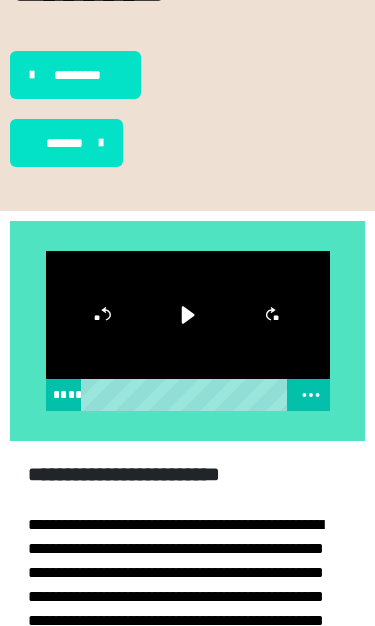 click on "**" 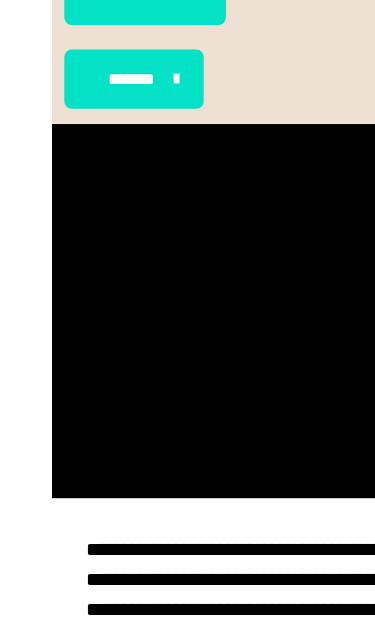 scroll, scrollTop: 169, scrollLeft: 0, axis: vertical 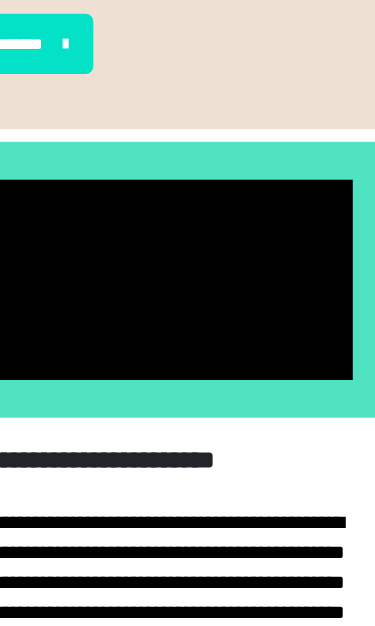 click at bounding box center [188, 251] 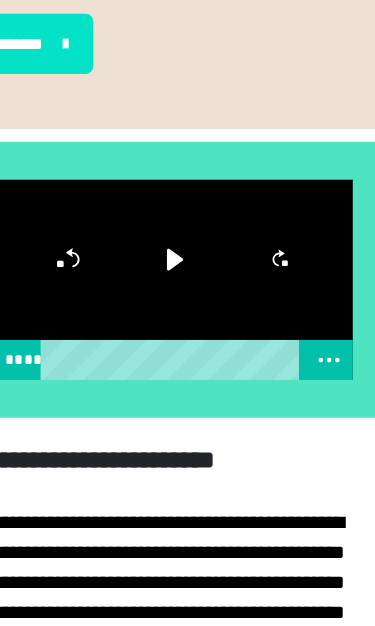 click on "**" 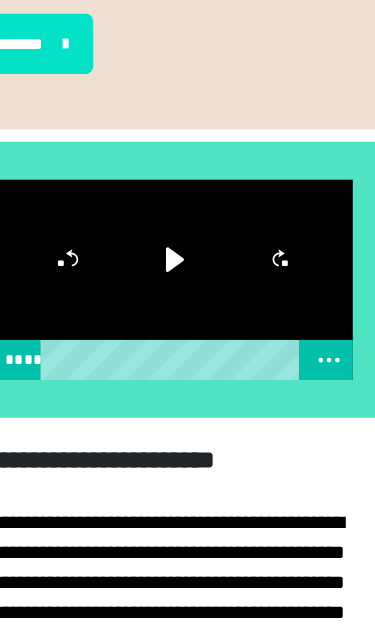 click 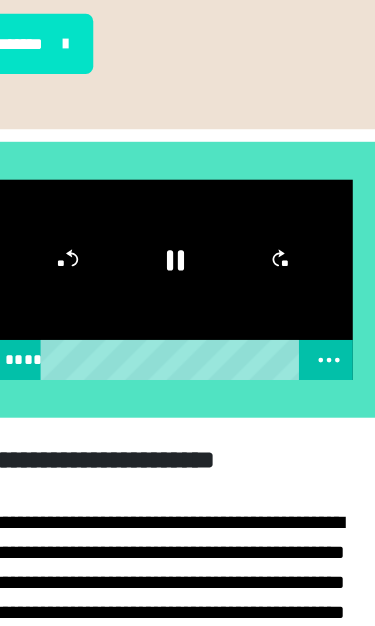 click on "**" 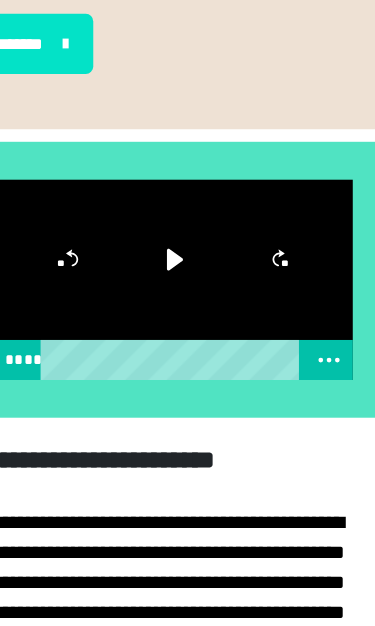 click on "**********" at bounding box center (124, 394) 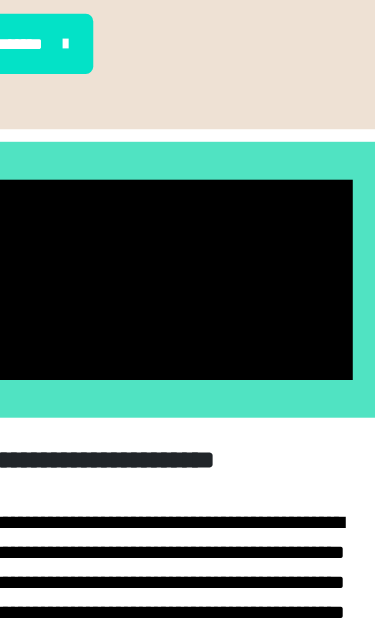click at bounding box center [188, 251] 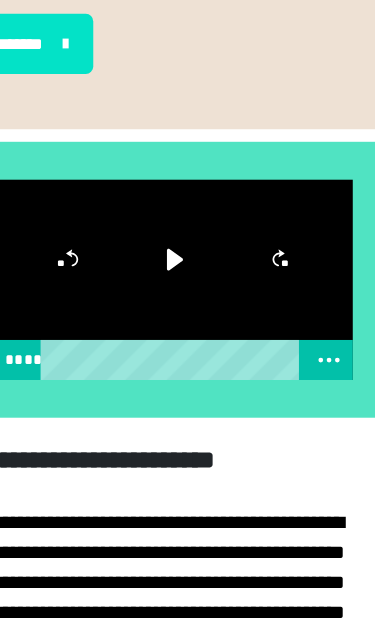 click 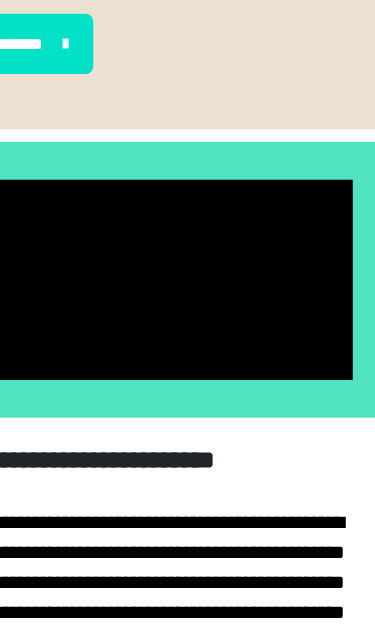 click at bounding box center [188, 251] 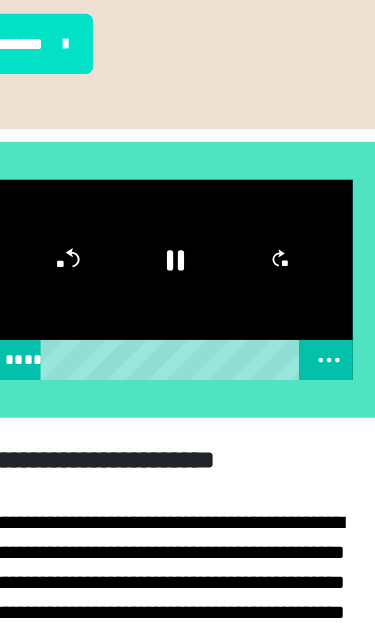click on "**" 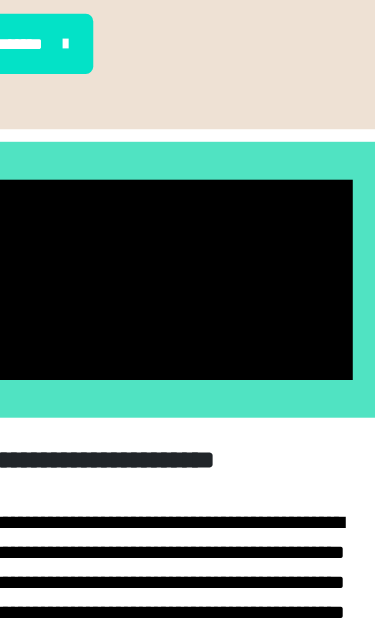 click at bounding box center [188, 251] 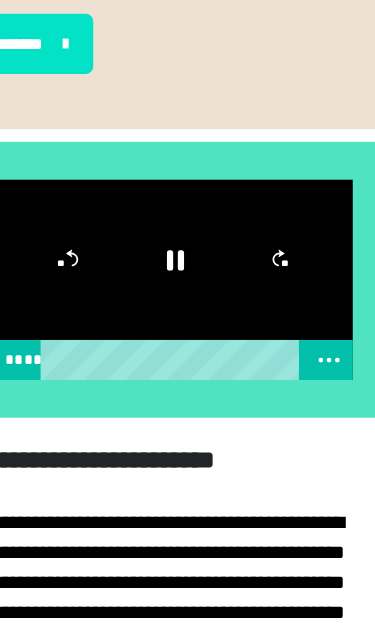 click 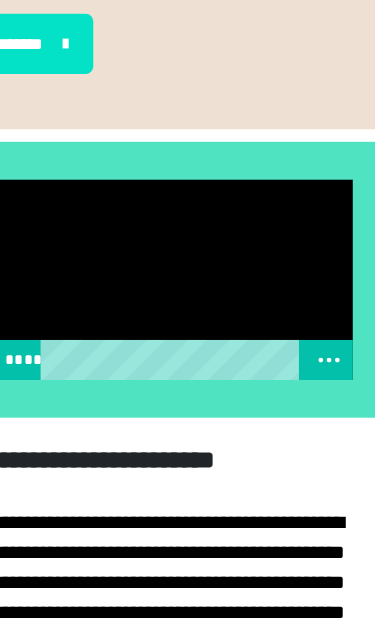 click at bounding box center (188, 251) 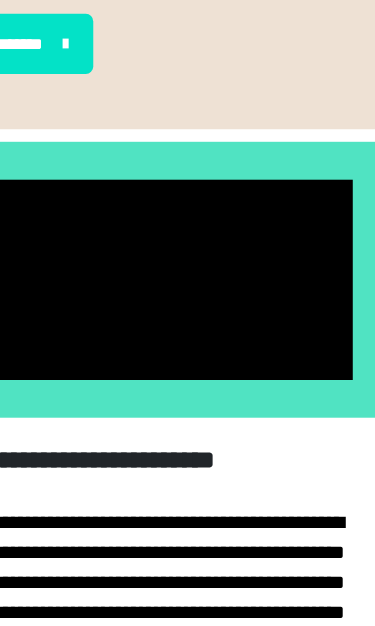 click at bounding box center [188, 251] 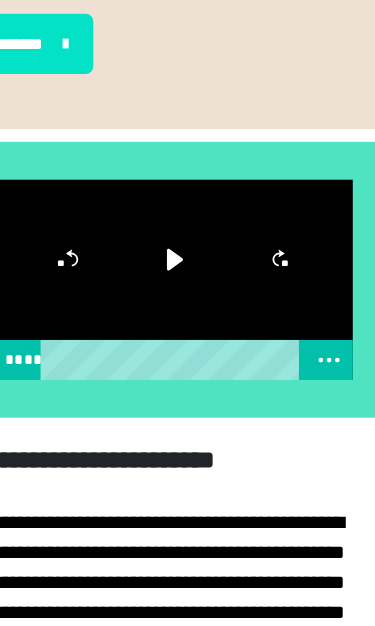 click 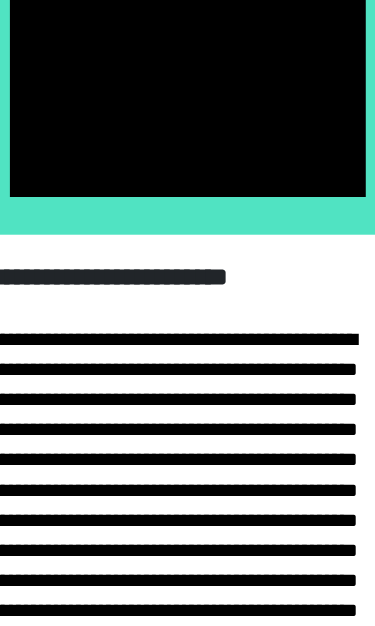 scroll, scrollTop: 343, scrollLeft: 0, axis: vertical 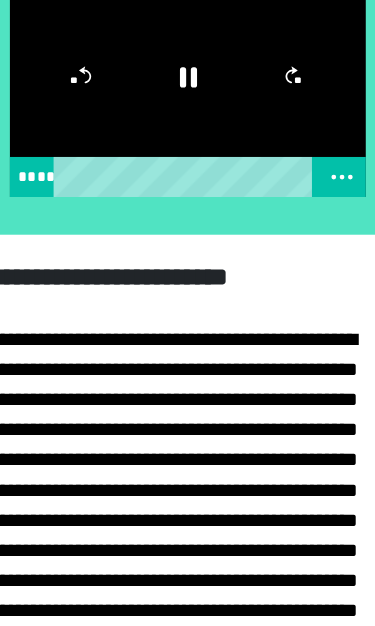 click on "**" 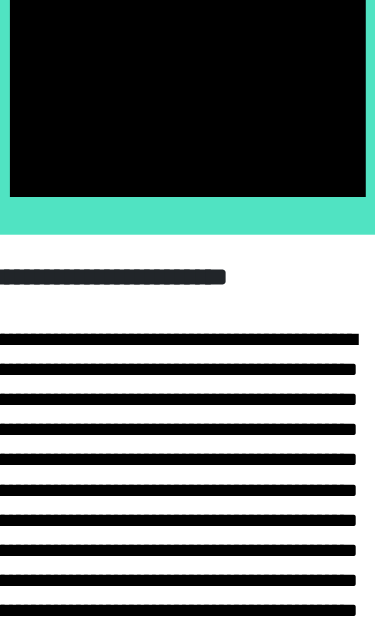 click at bounding box center [188, 77] 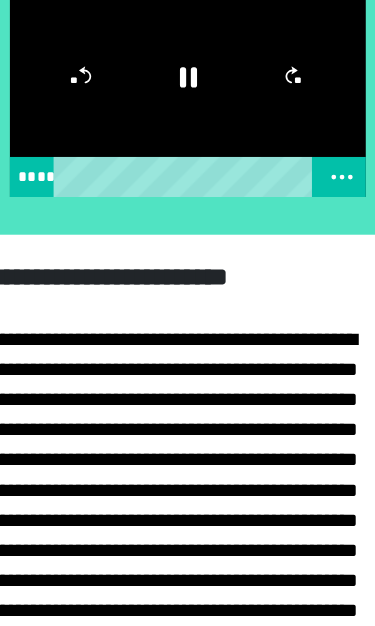 click on "**" 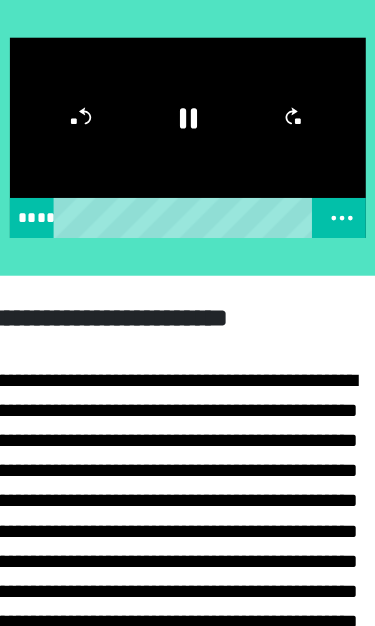 scroll, scrollTop: 295, scrollLeft: 0, axis: vertical 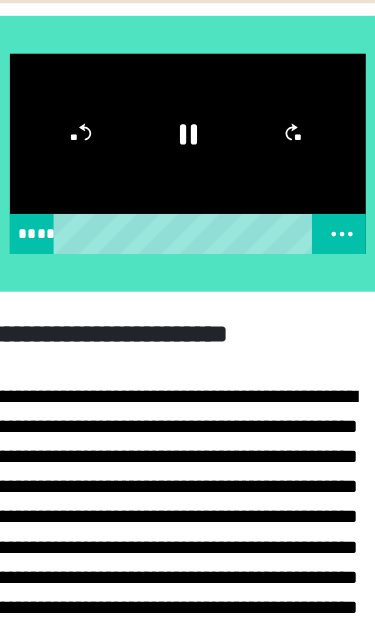 click on "**" 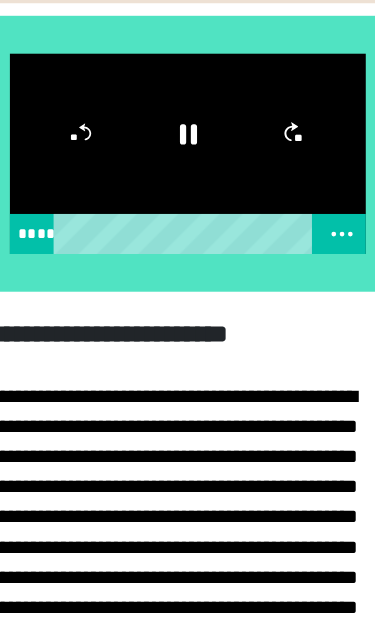 click on "**" 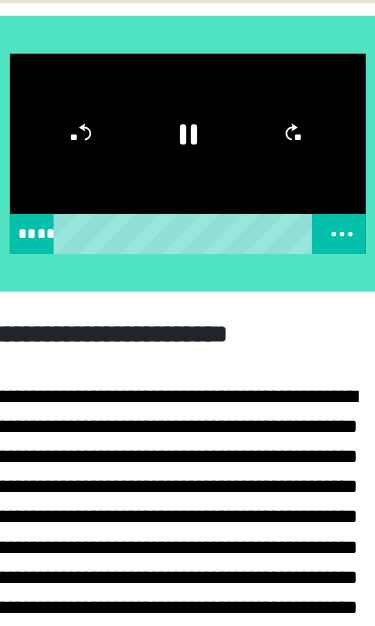 click 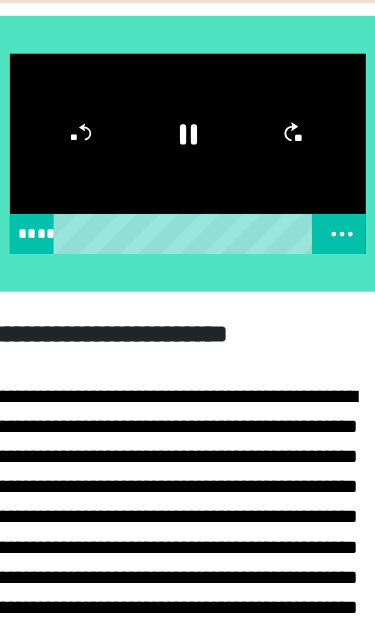 click on "**" 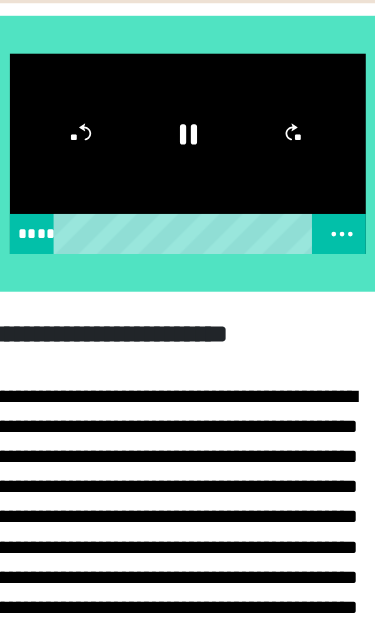 click 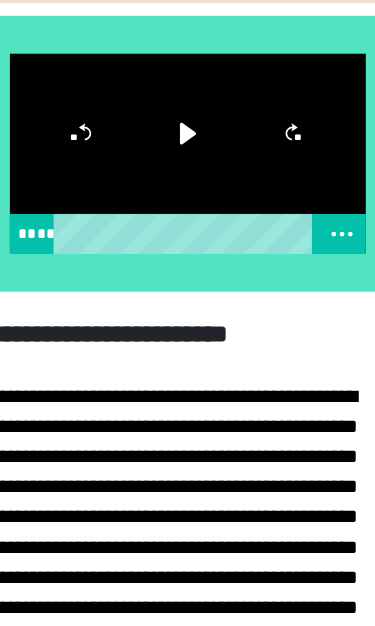 click on "**" 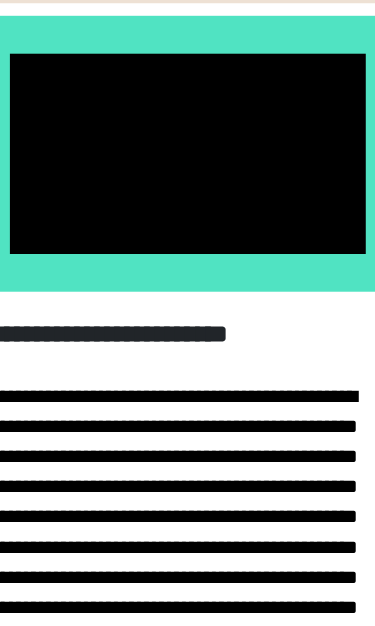 click at bounding box center (188, 125) 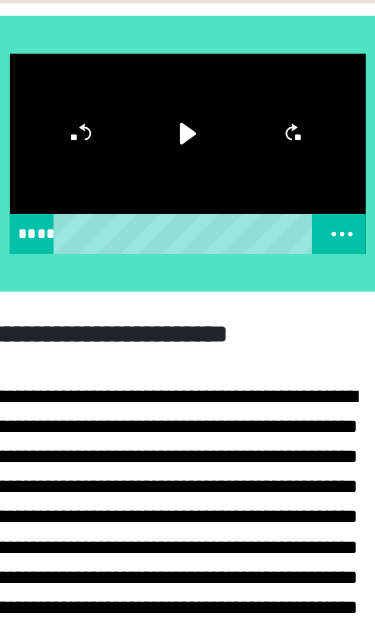 click 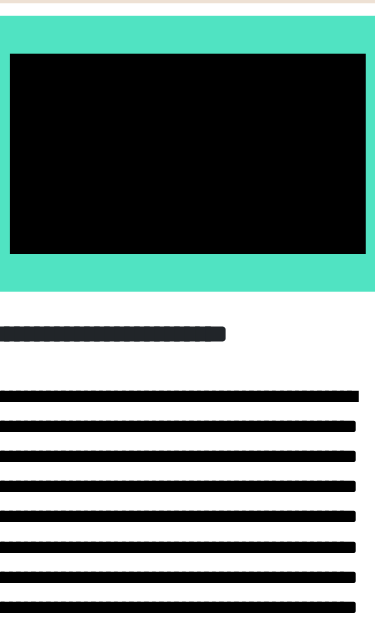 click at bounding box center (188, 125) 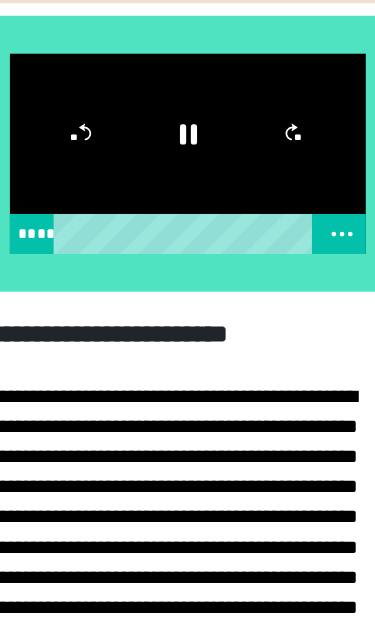 click on "**" 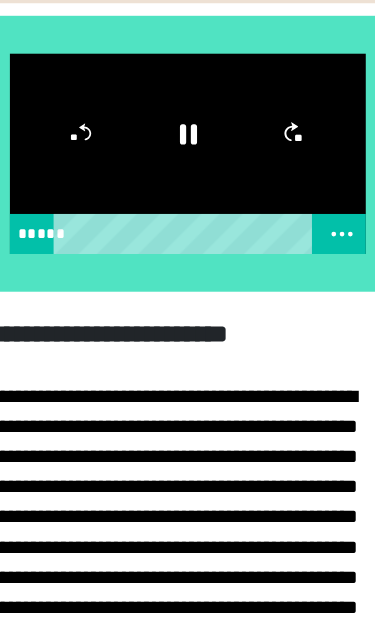click on "**" 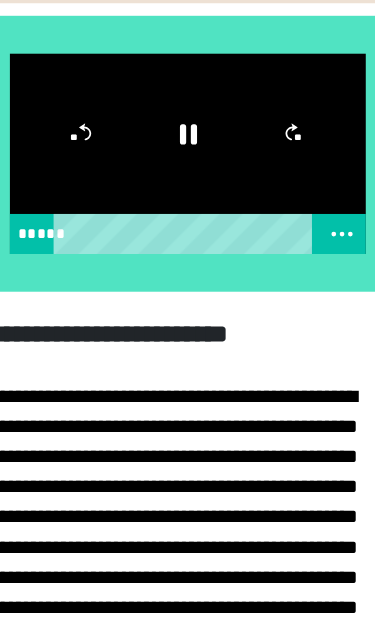 click on "**" 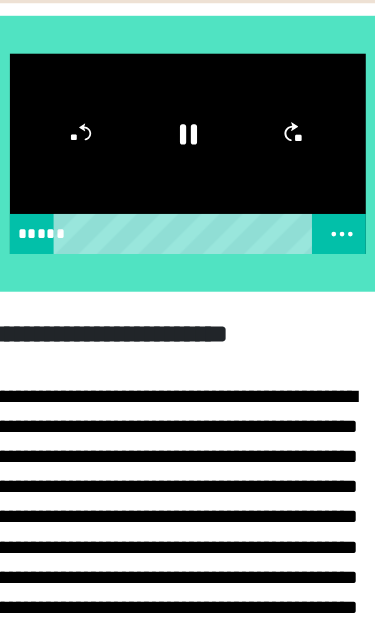 click on "**" 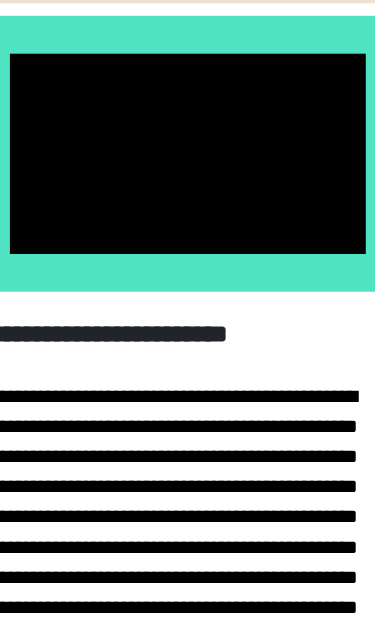 click at bounding box center (188, 125) 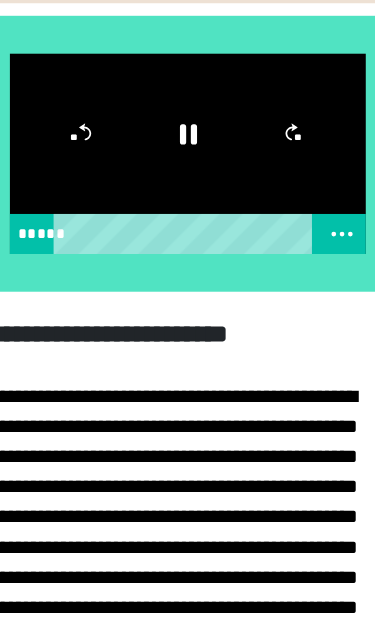 click on "**" 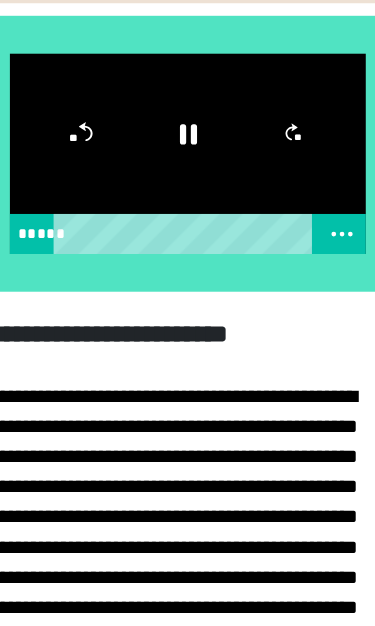 click on "**" 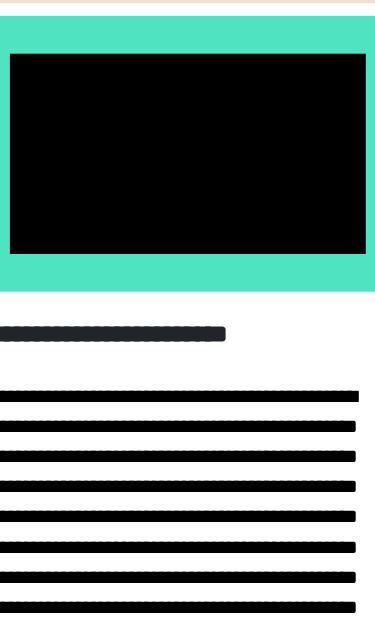 click at bounding box center [188, 125] 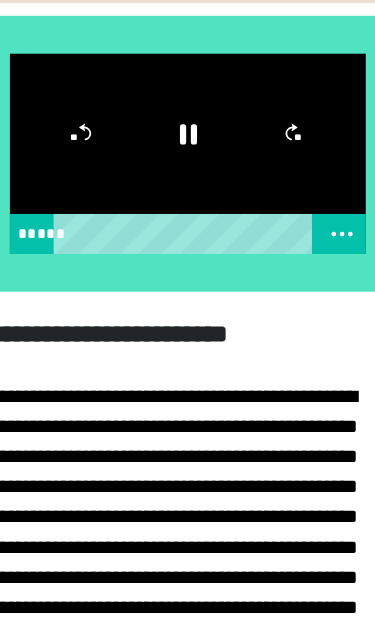 click 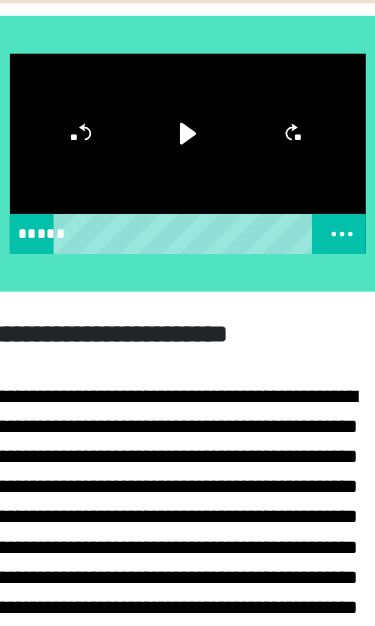click 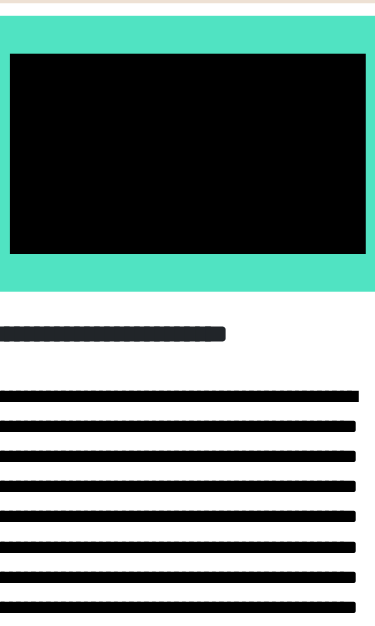 click at bounding box center [188, 125] 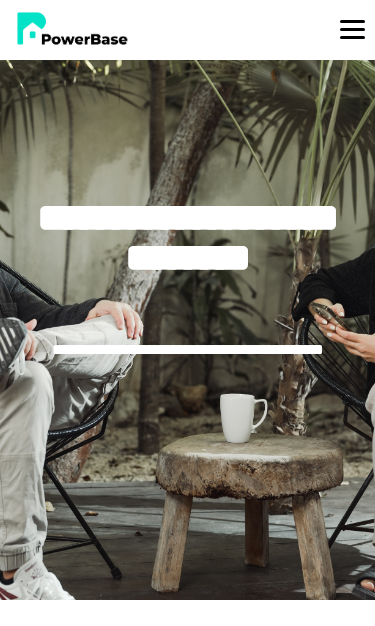 scroll, scrollTop: 7360, scrollLeft: 0, axis: vertical 